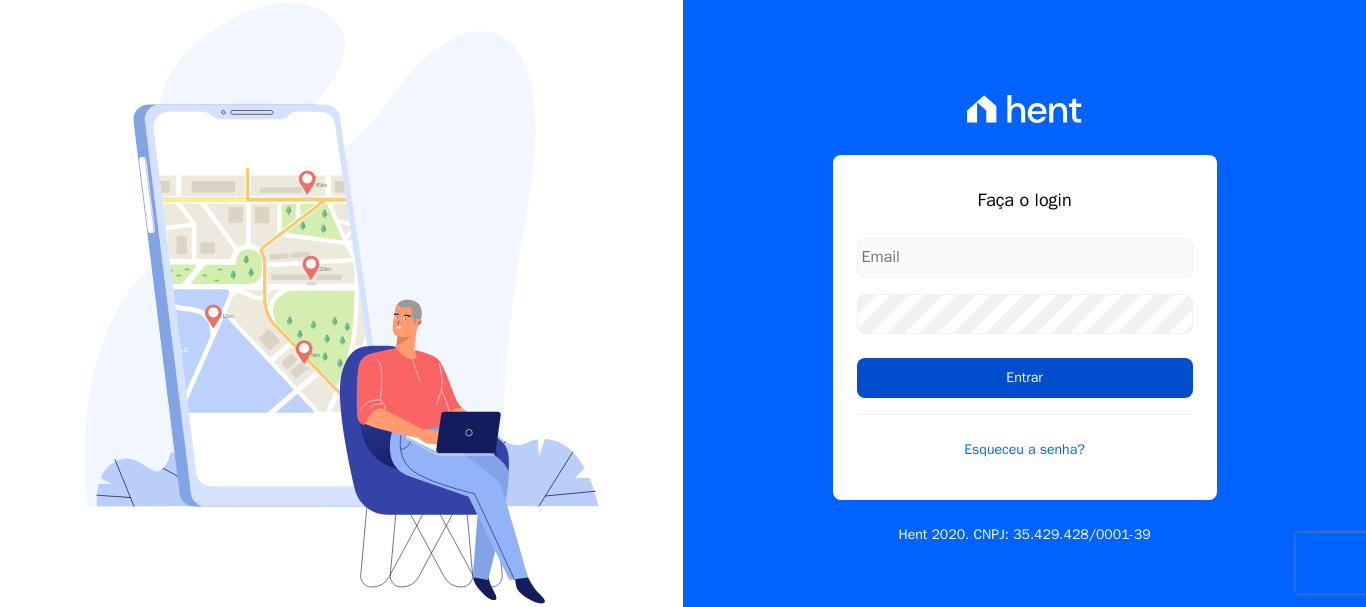 scroll, scrollTop: 0, scrollLeft: 0, axis: both 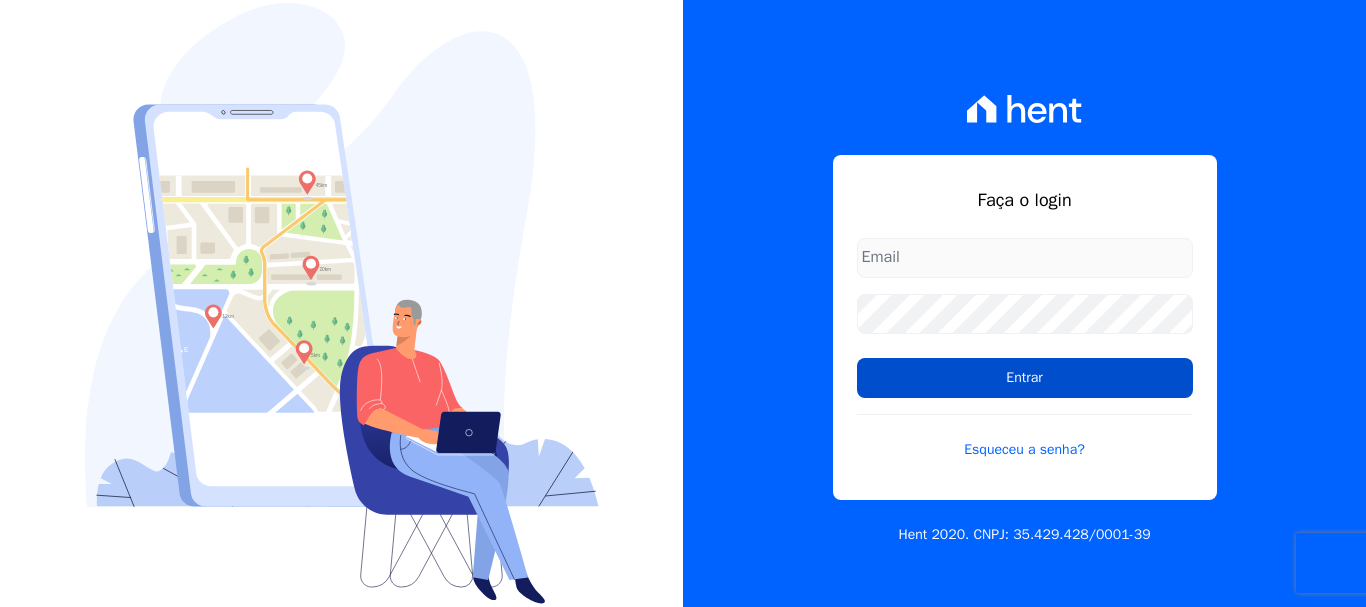 type on "cobranca@construtoralaterza.com.br" 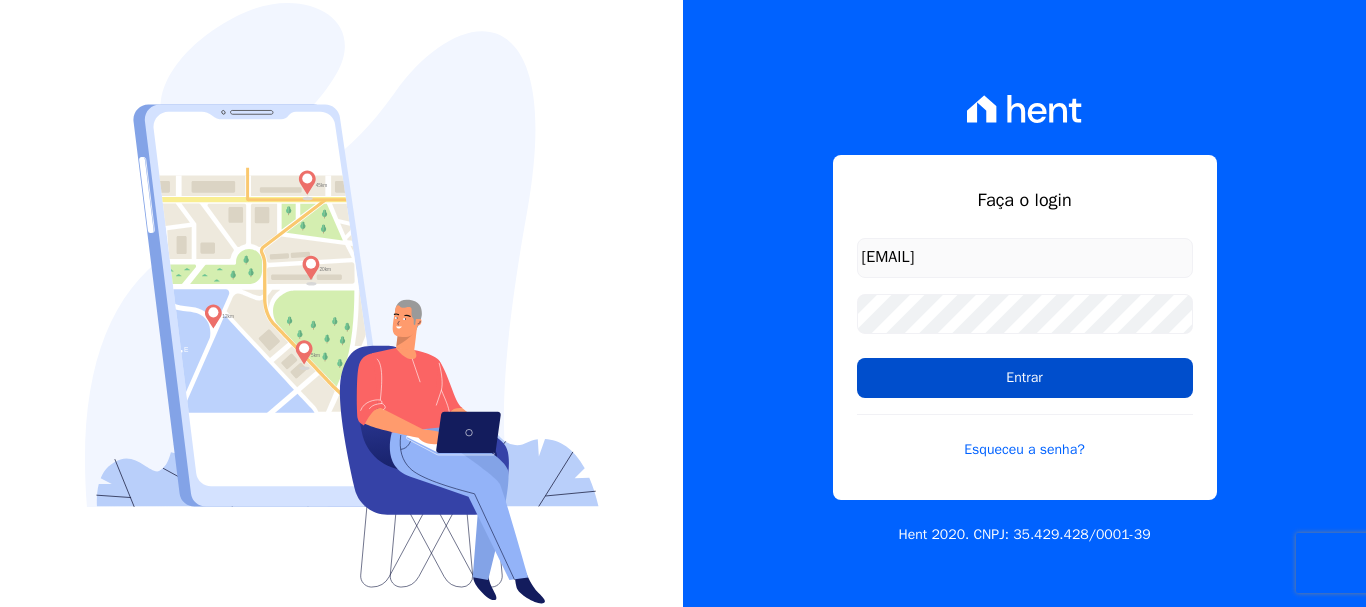 click on "Entrar" at bounding box center (1025, 378) 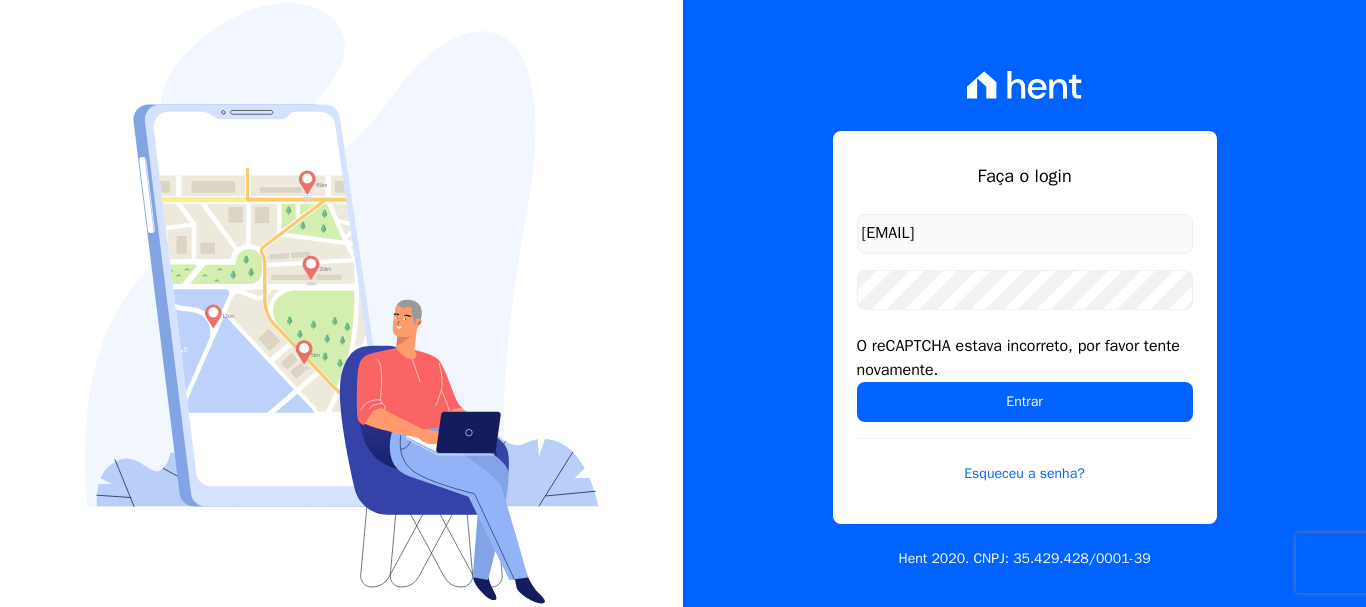 scroll, scrollTop: 0, scrollLeft: 0, axis: both 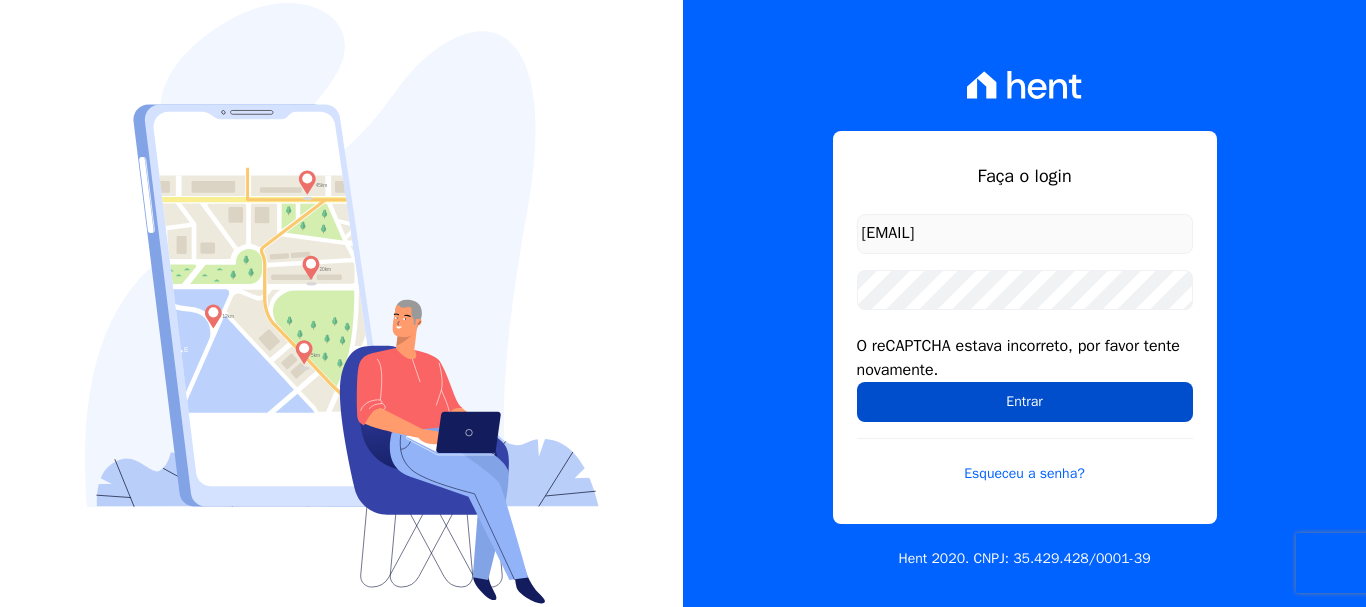 click on "Entrar" at bounding box center [1025, 402] 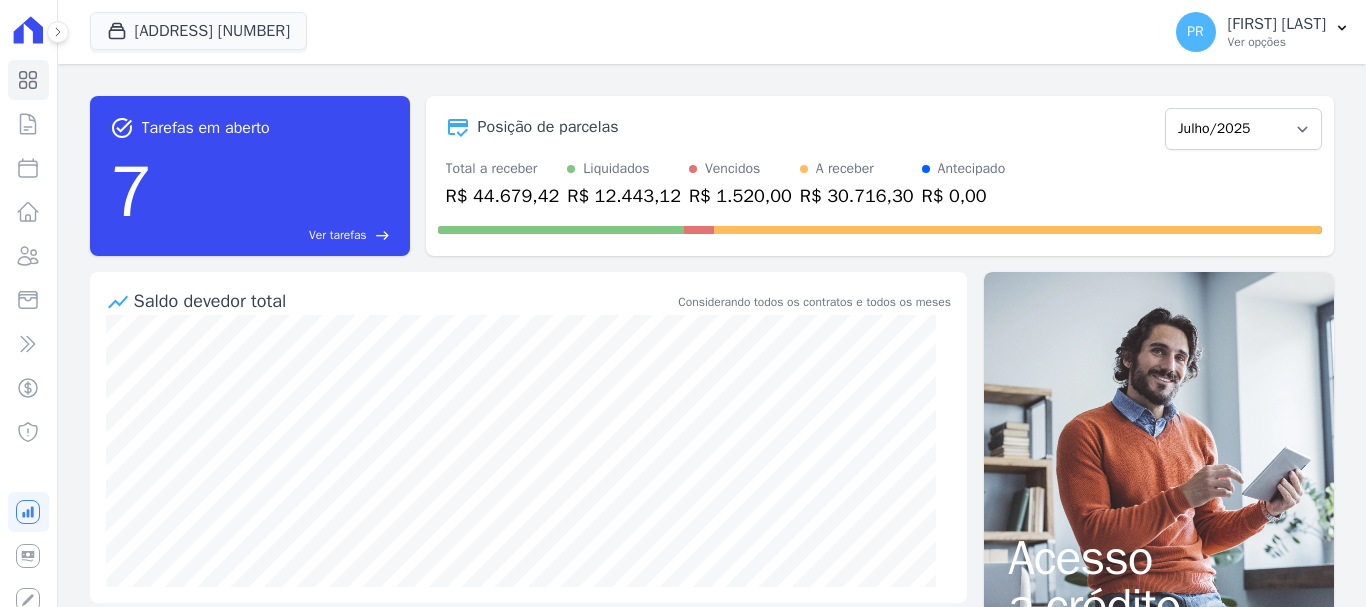 scroll, scrollTop: 0, scrollLeft: 0, axis: both 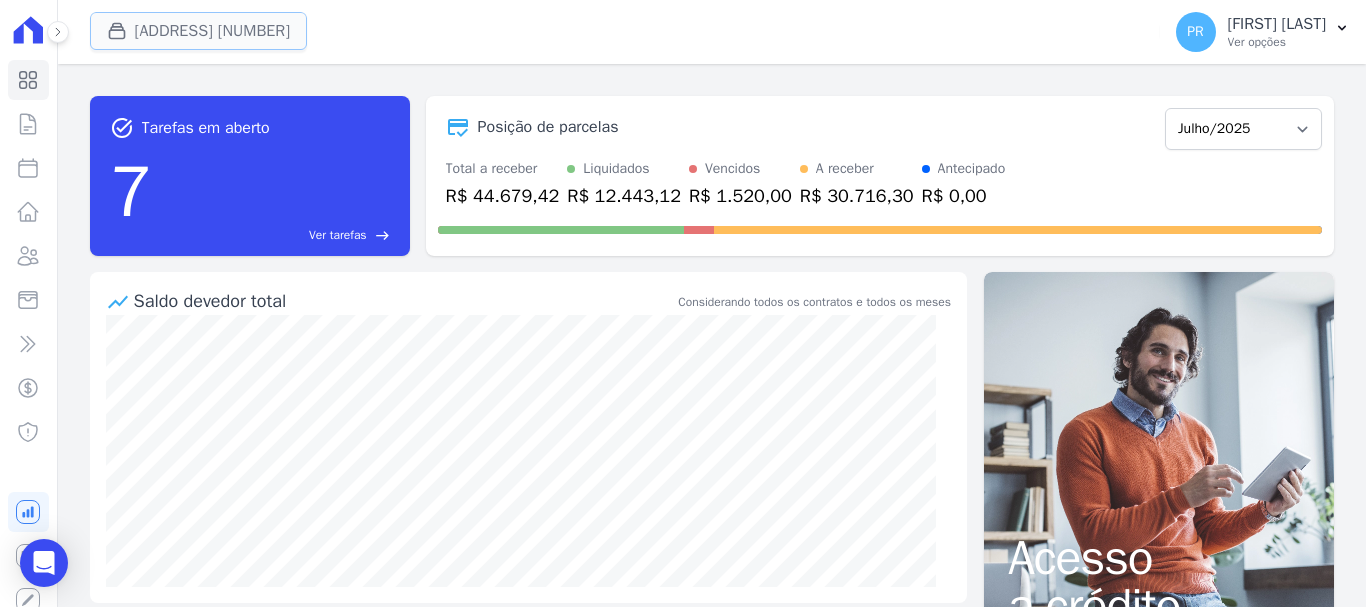 click on "[ADDRESS] [NUMBER]" at bounding box center [198, 31] 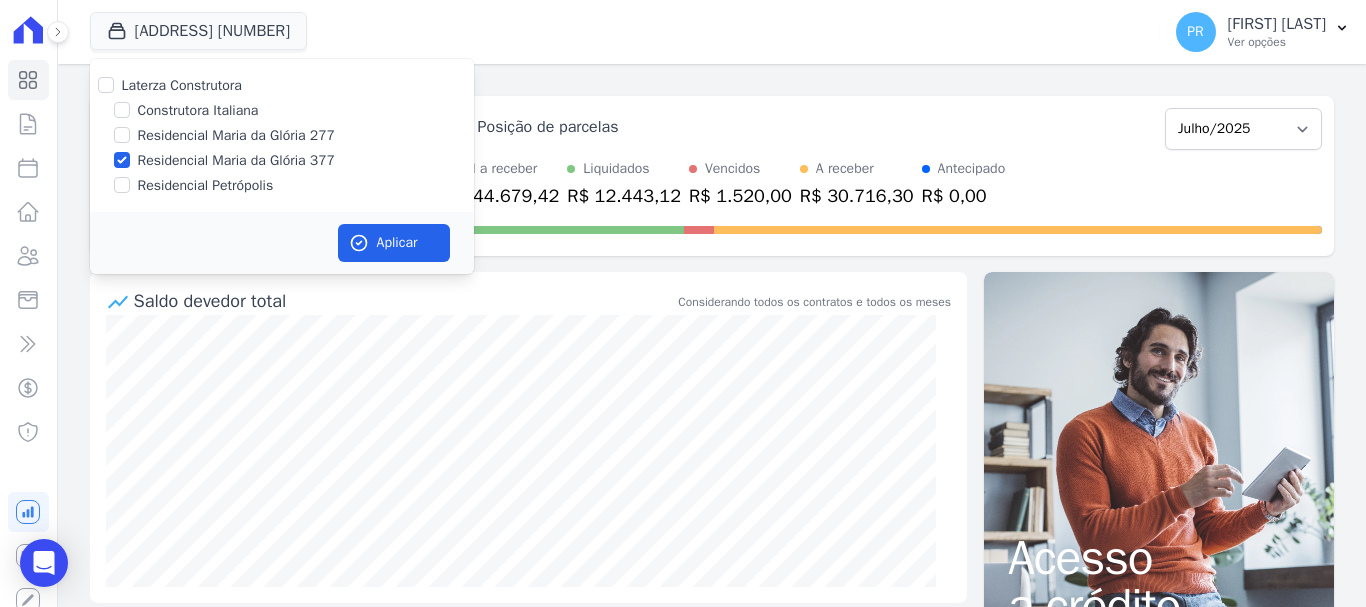 click on "Laterza Construtora" at bounding box center [182, 85] 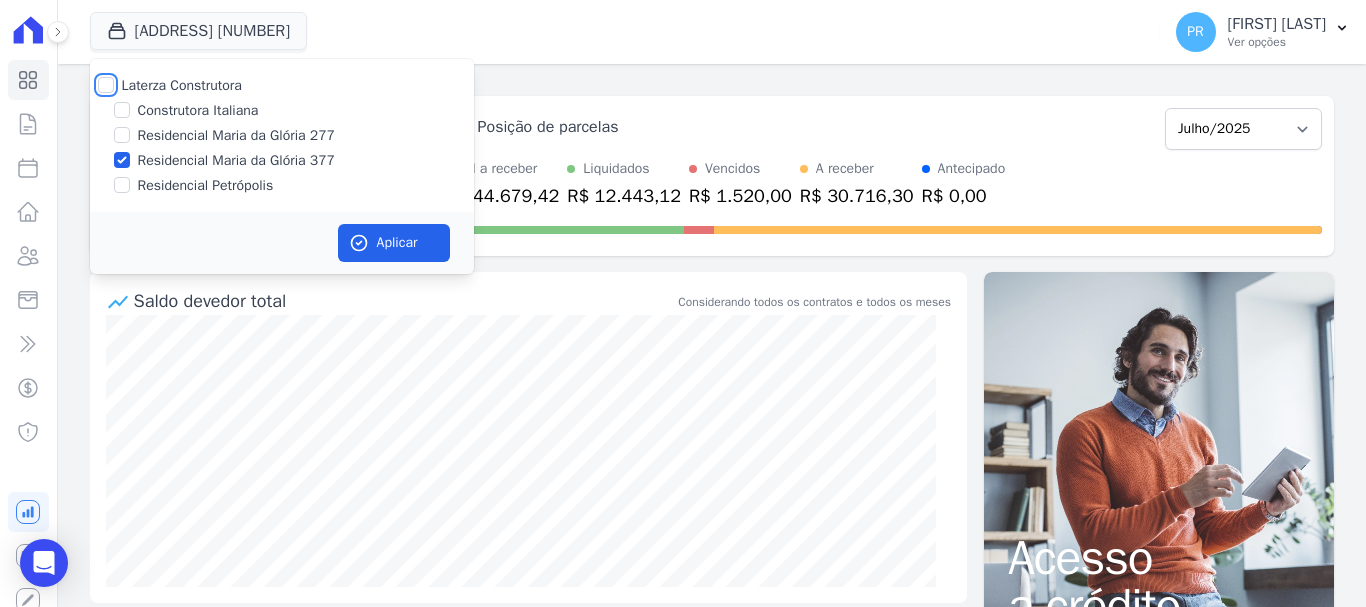 click on "Laterza Construtora" at bounding box center (106, 85) 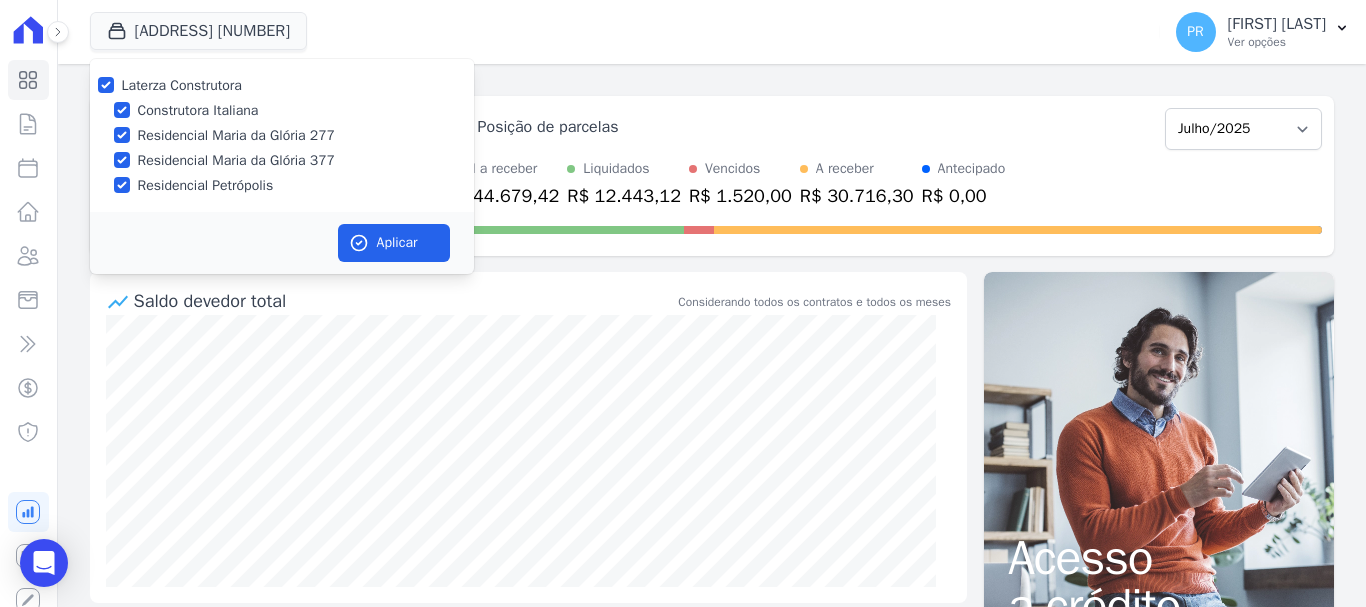click on "Laterza Construtora" at bounding box center [182, 85] 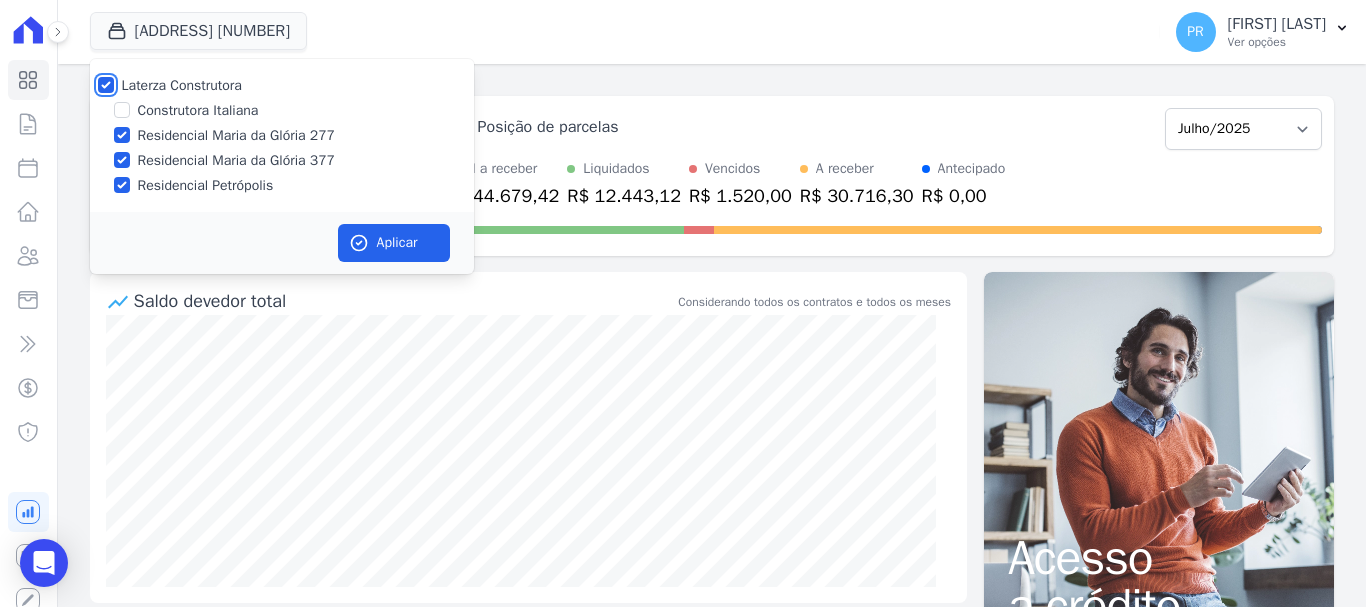 checkbox on "false" 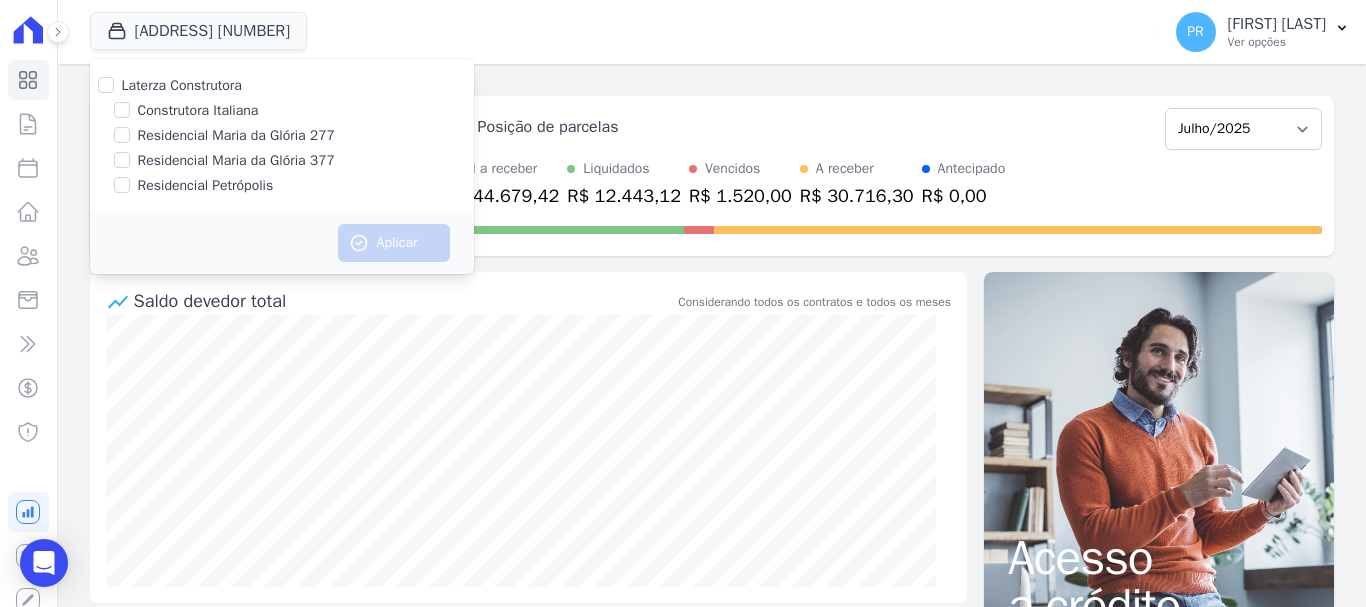 click on "Residencial Maria da Glória 277" at bounding box center [236, 135] 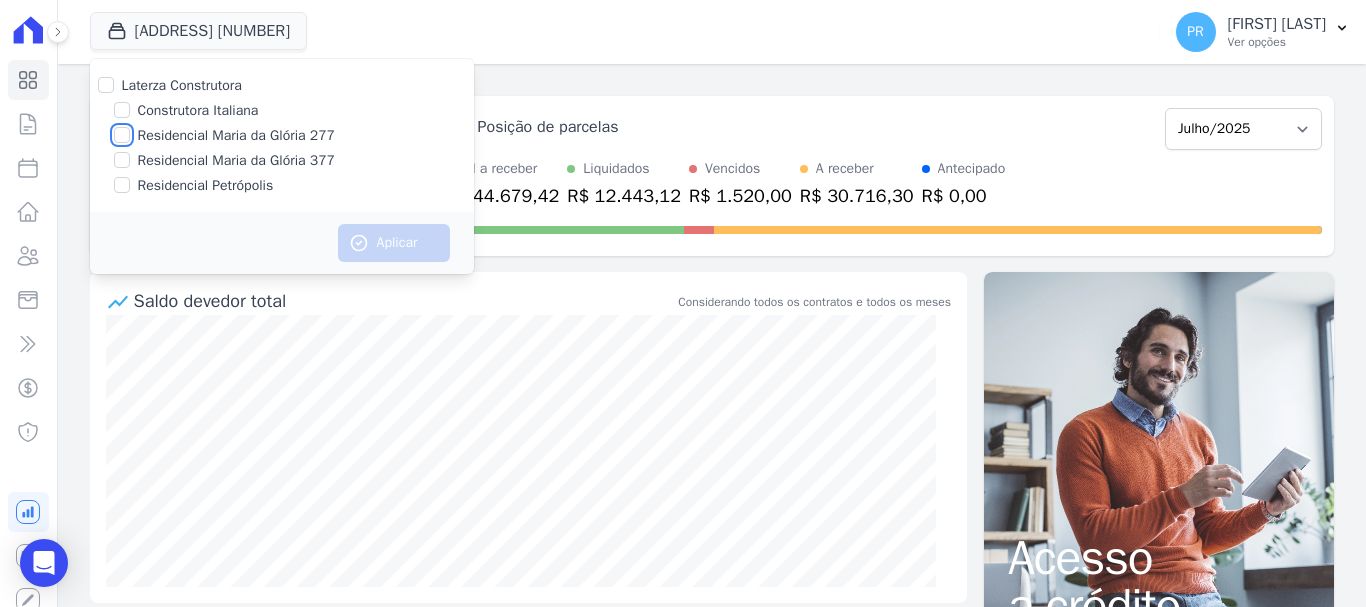 checkbox on "true" 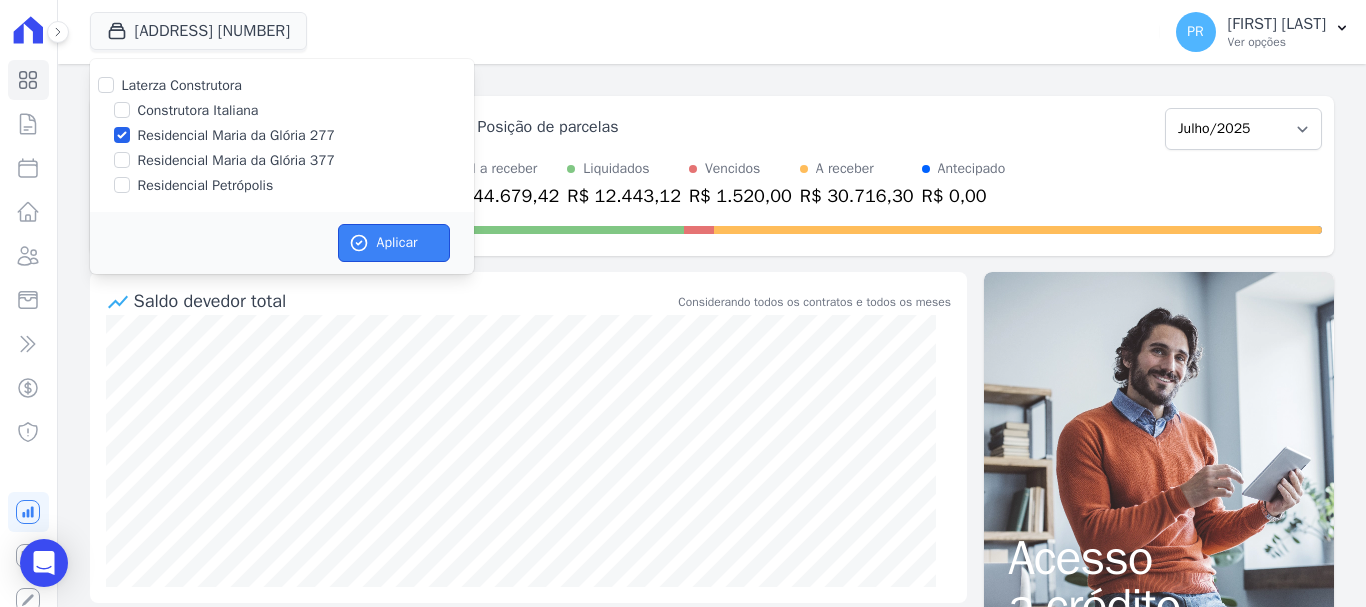 click on "Aplicar" at bounding box center [394, 243] 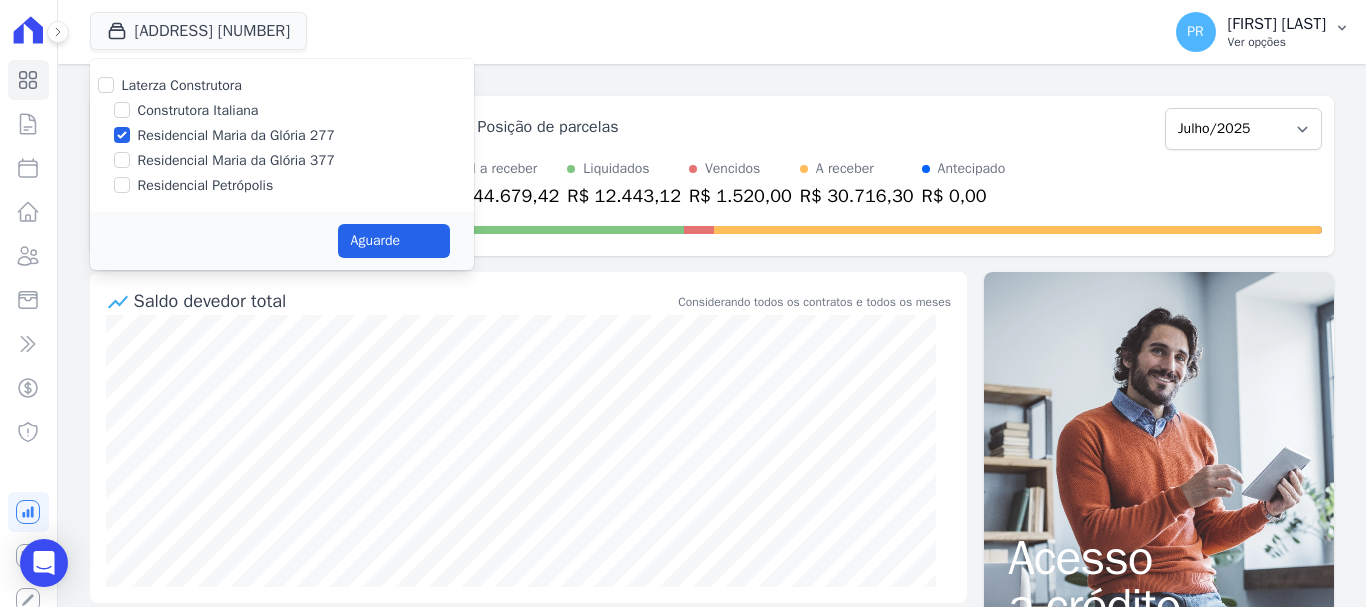 click on "[FIRST] [LAST]" at bounding box center [1277, 24] 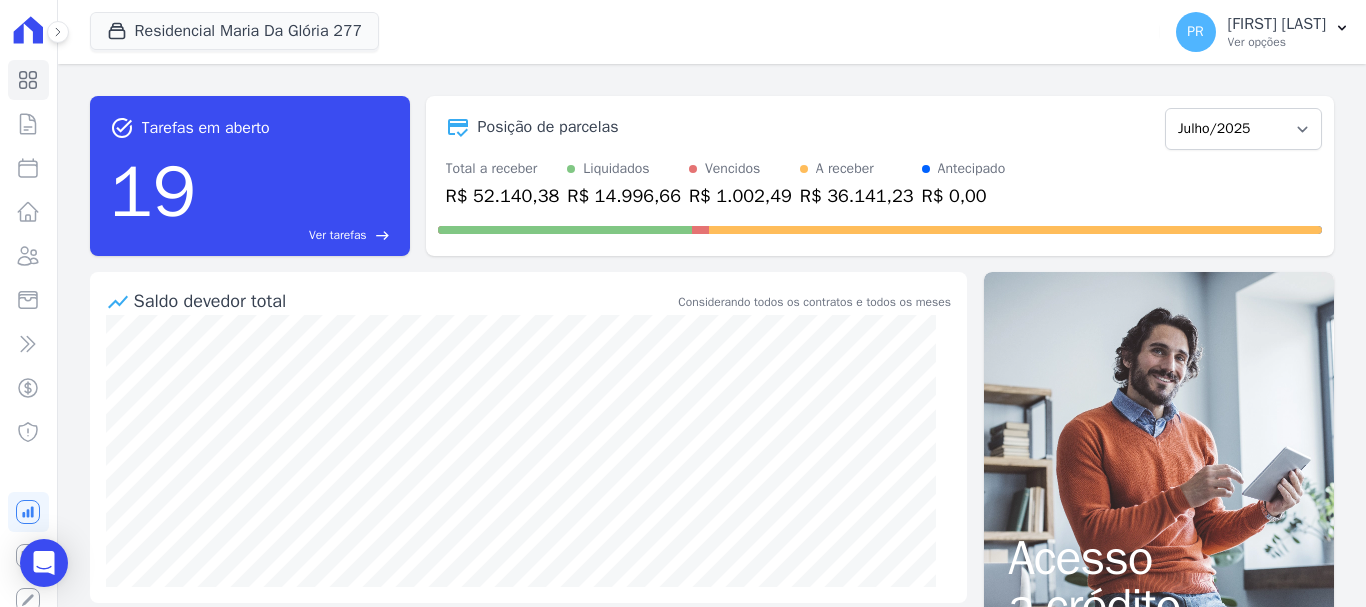 click on "Total a receber
R$ 52.140,38
Liquidados
R$ 14.996,66
Vencidos
R$ 1.002,49
A receber
R$ 36.141,23
Antecipado
R$ 0,00" at bounding box center (880, 184) 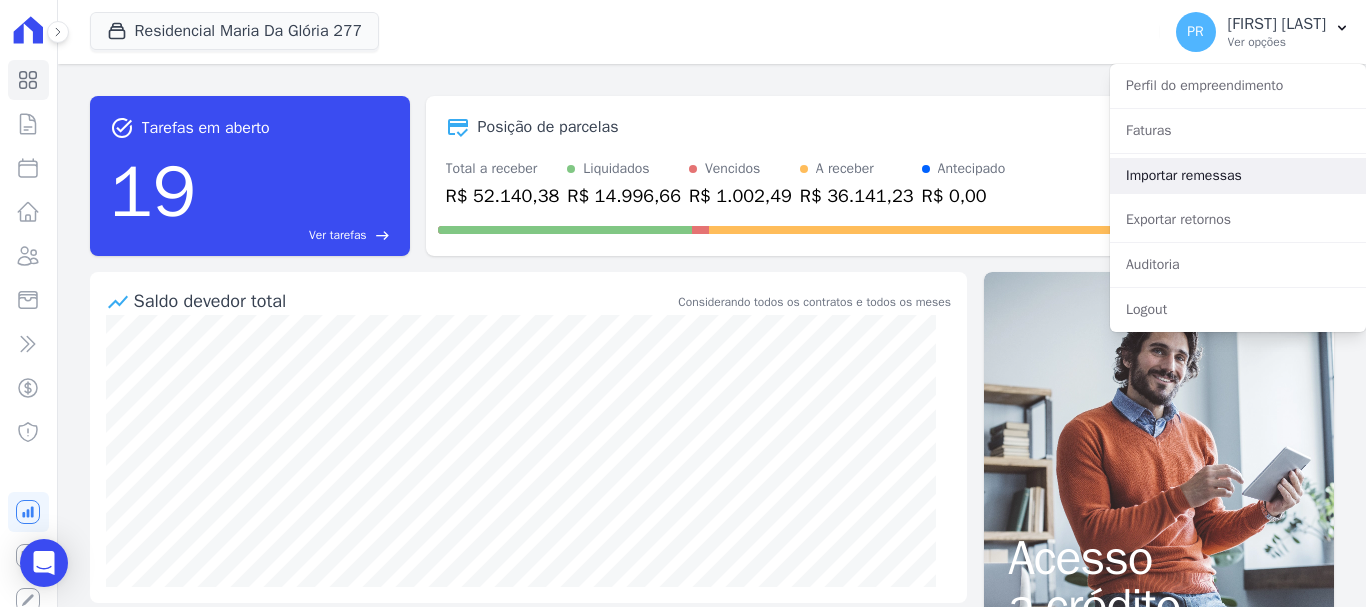 click on "Importar remessas" at bounding box center (1238, 176) 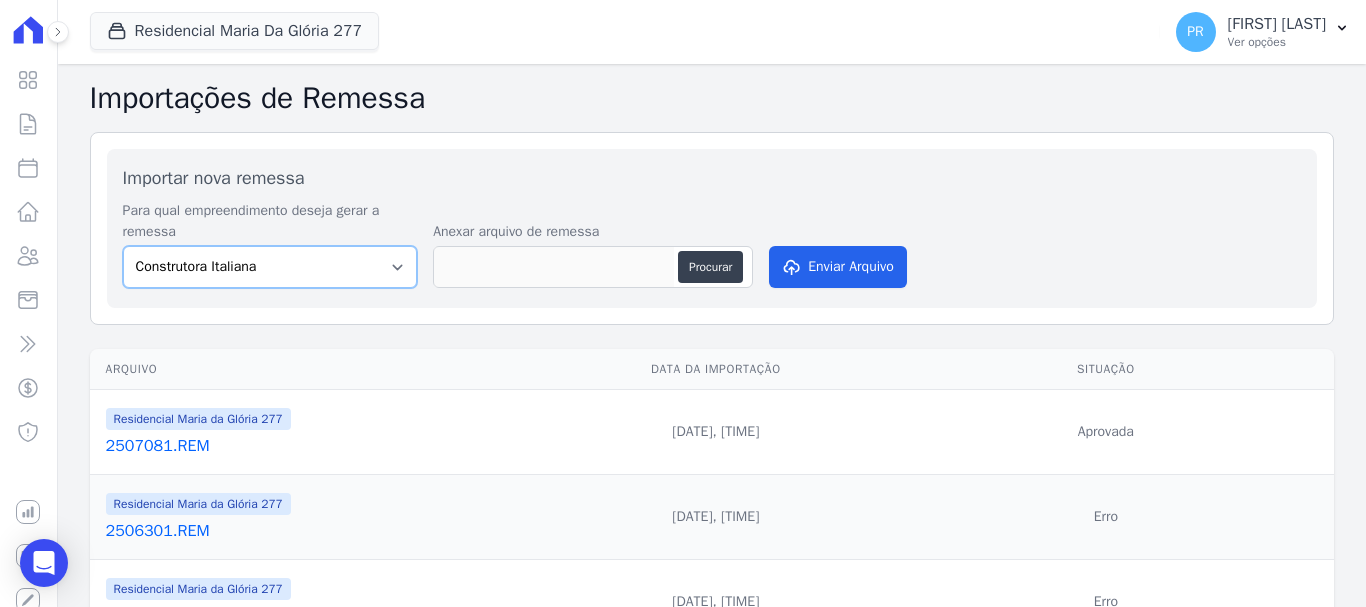 click on "Construtora Italiana
Residencial Maria da Glória 277
Residencial Maria da Glória 377
Residencial Petrópolis" at bounding box center [270, 267] 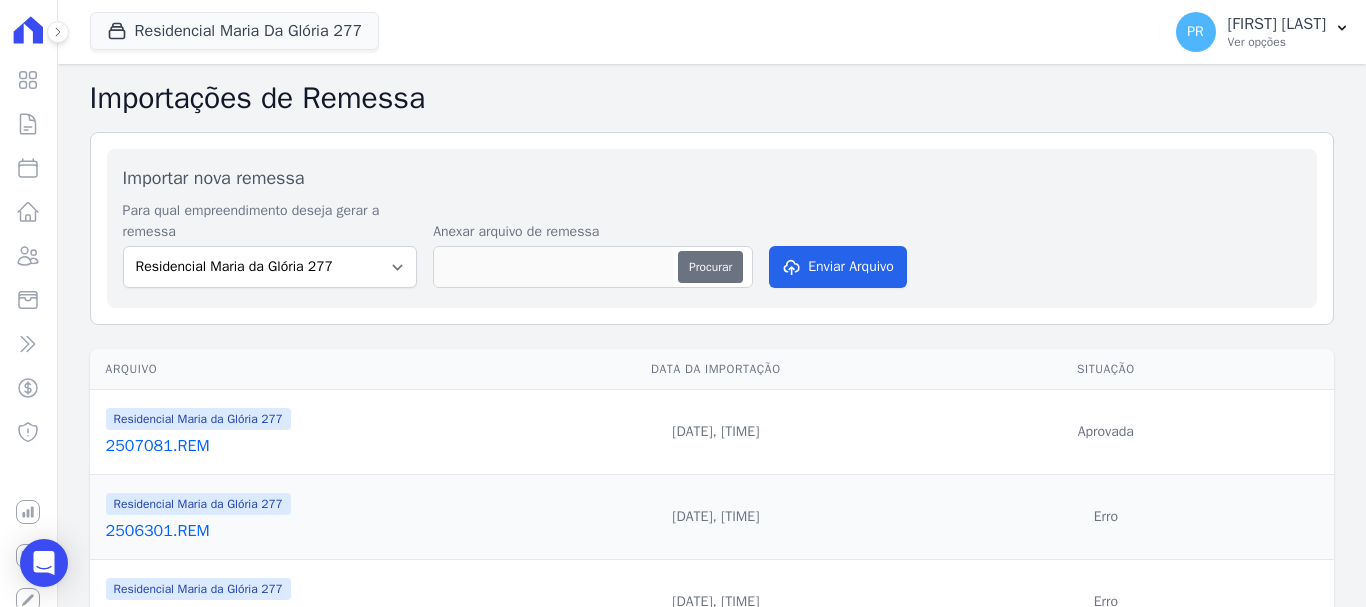 click on "Procurar" at bounding box center (710, 267) 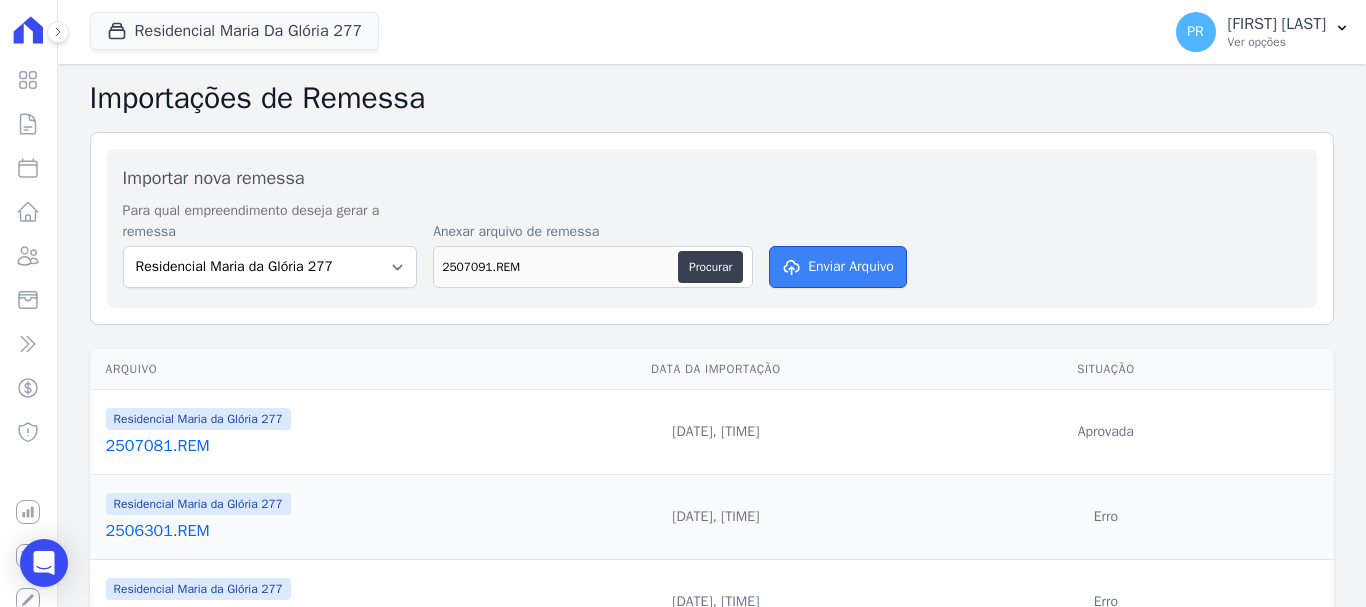 click on "Enviar Arquivo" at bounding box center (838, 267) 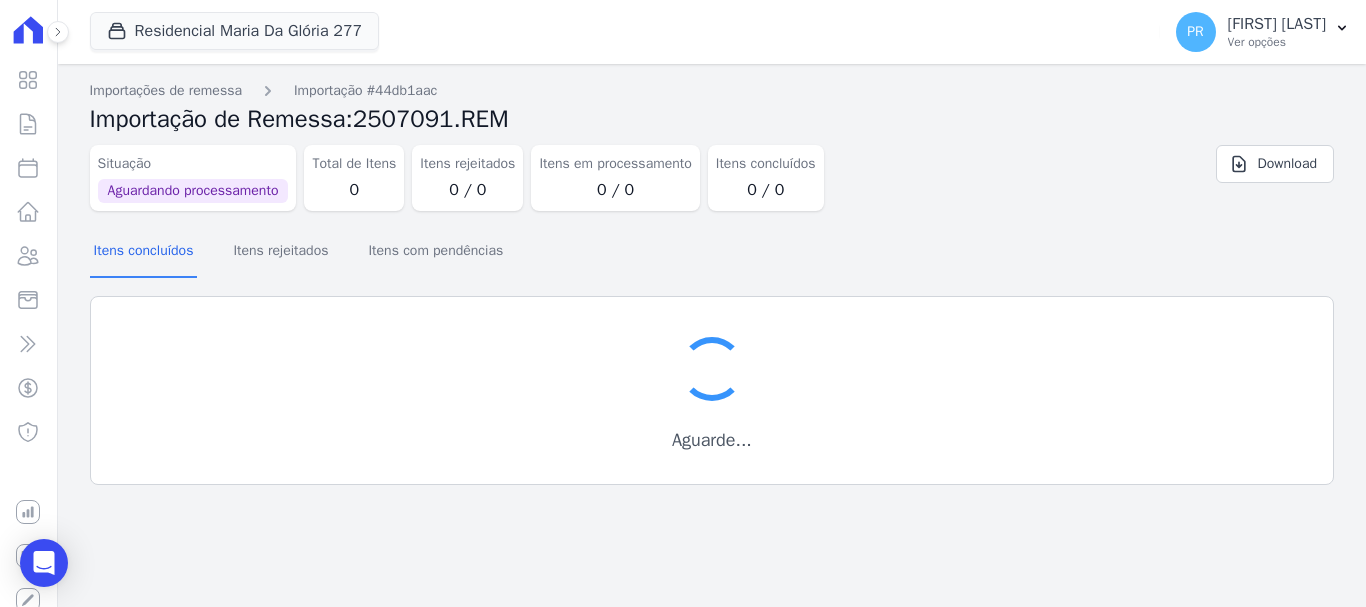 scroll, scrollTop: 0, scrollLeft: 0, axis: both 